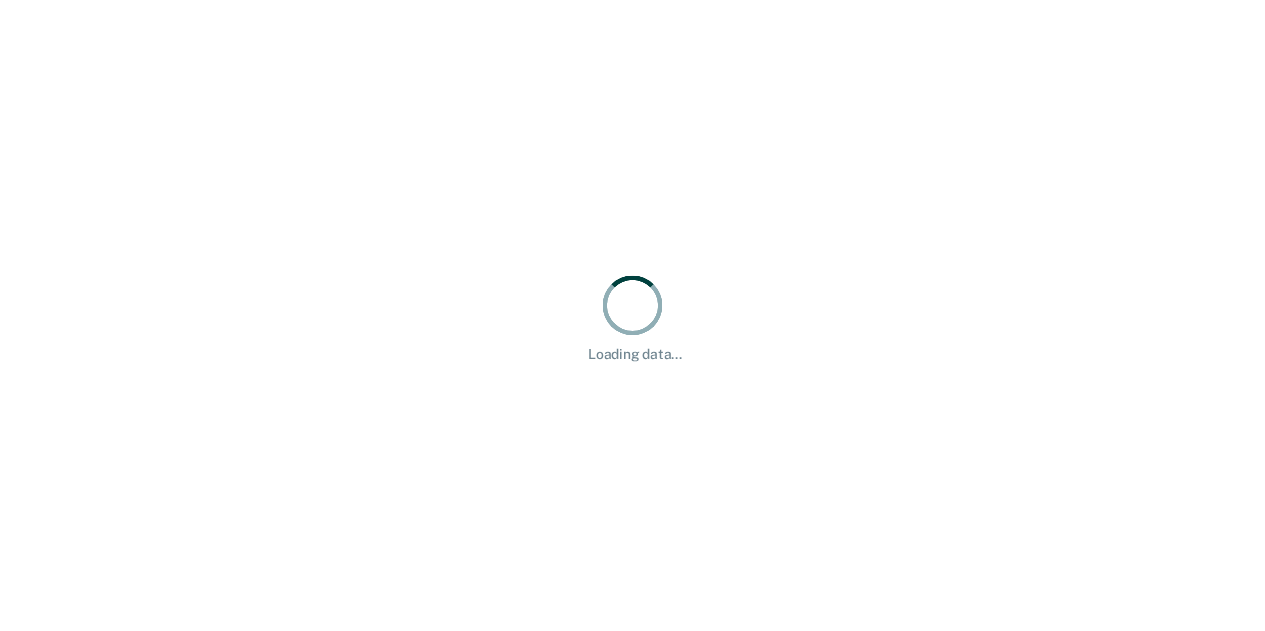scroll, scrollTop: 0, scrollLeft: 0, axis: both 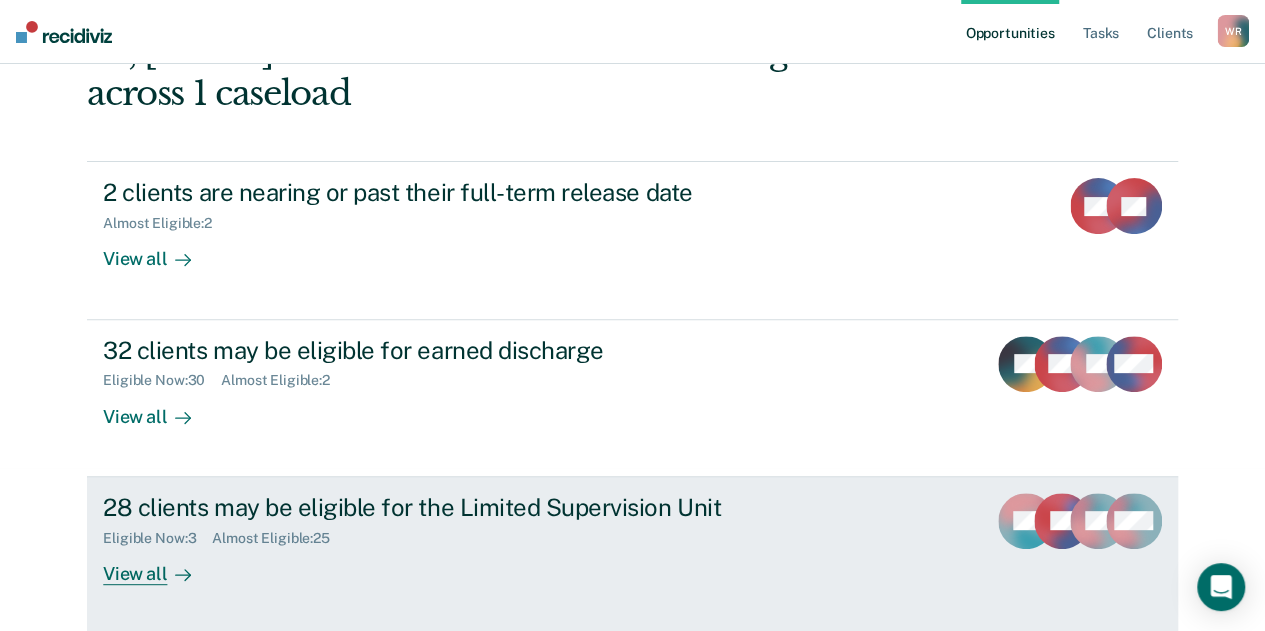 click on "28 clients may be eligible for the Limited Supervision Unit" at bounding box center (454, 507) 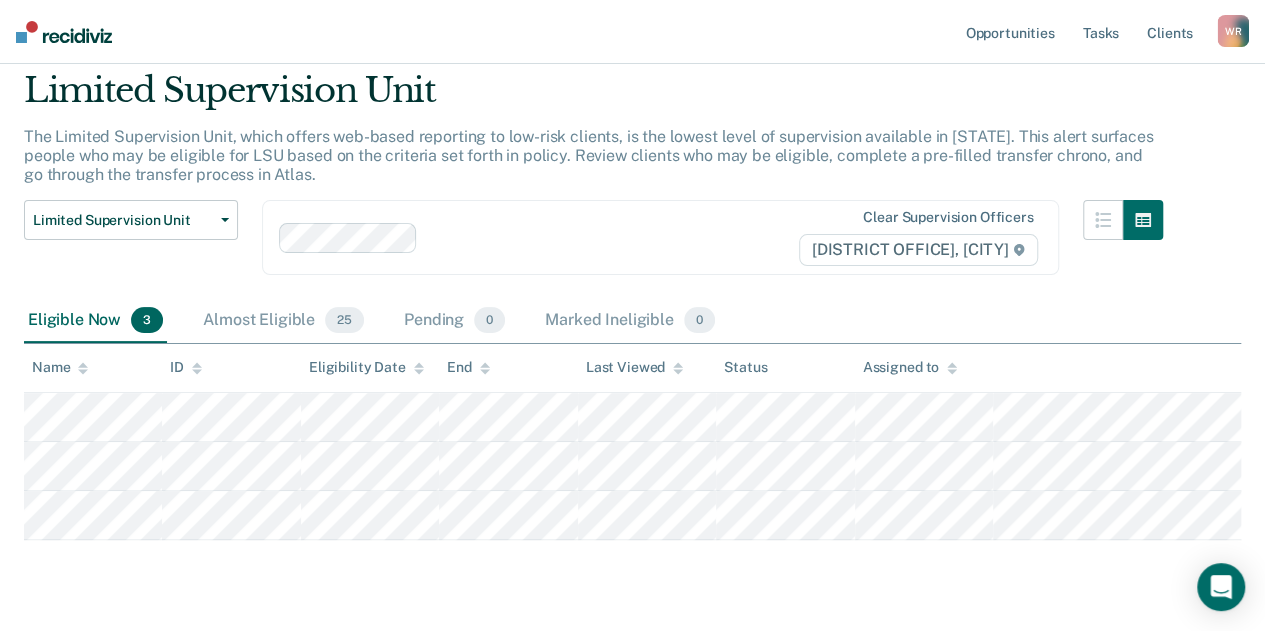 scroll, scrollTop: 100, scrollLeft: 0, axis: vertical 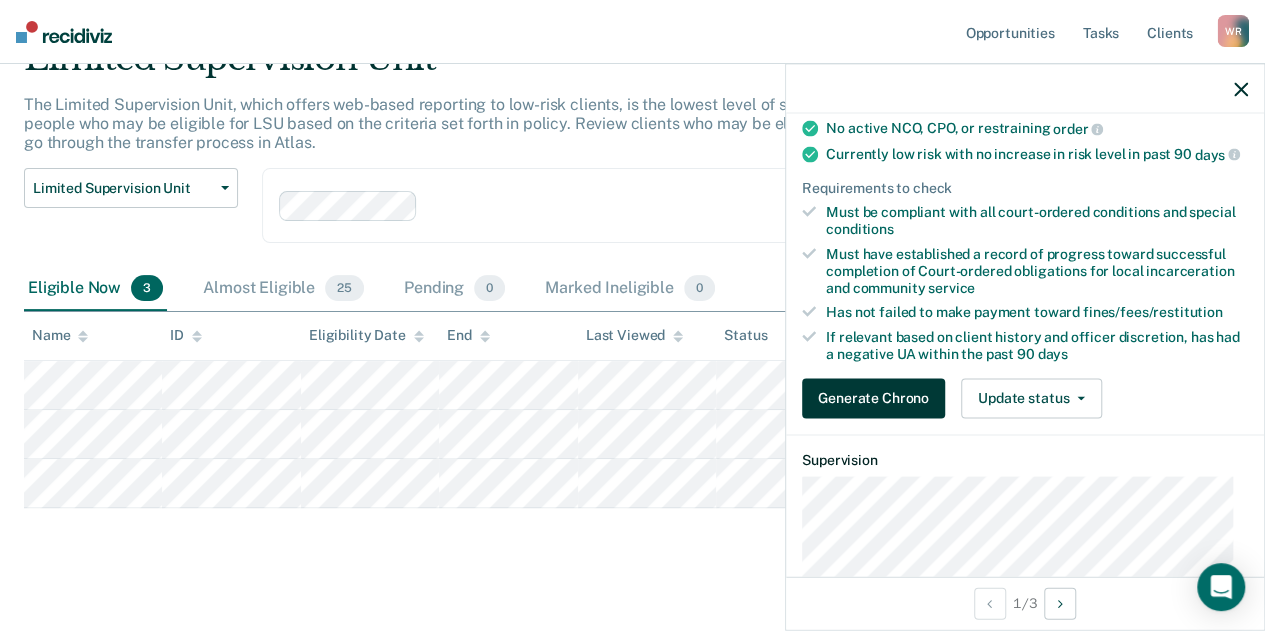 click on "Generate Chrono" at bounding box center [873, 398] 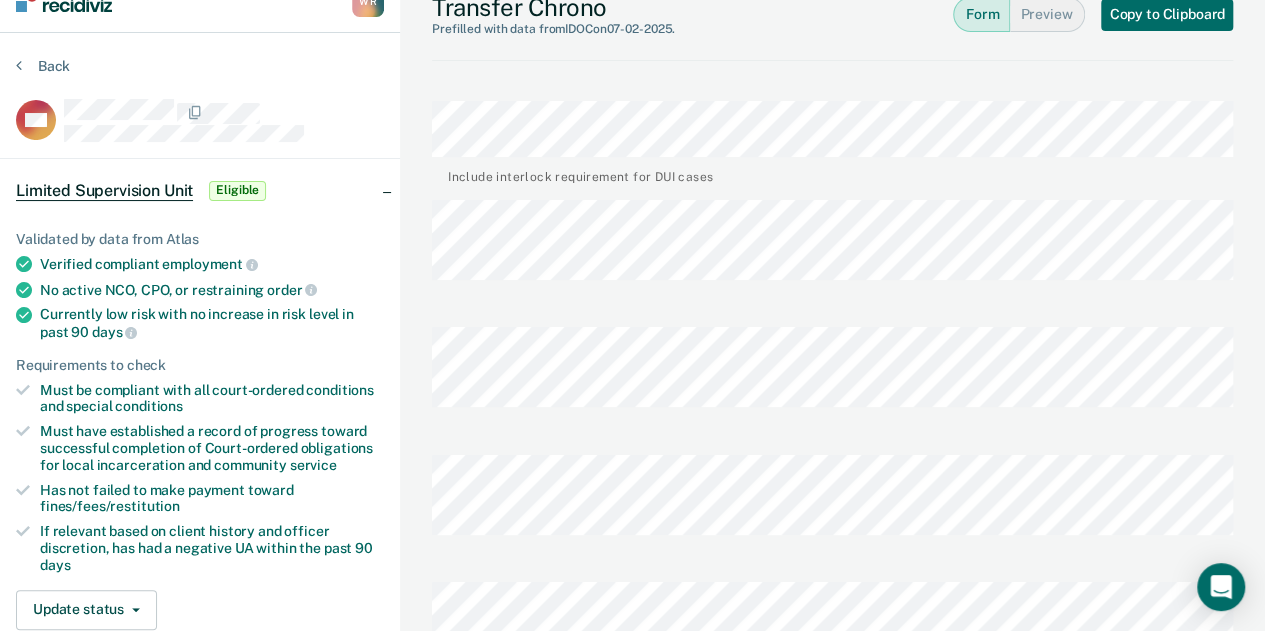 scroll, scrollTop: 0, scrollLeft: 0, axis: both 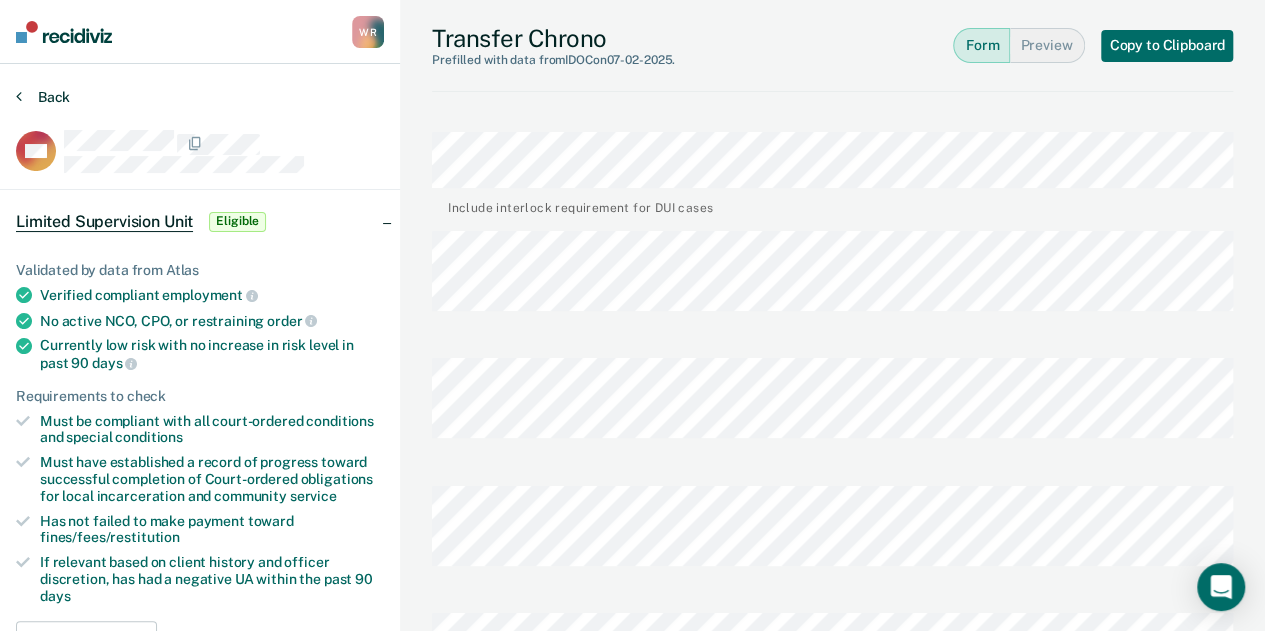 click on "Back" at bounding box center [43, 97] 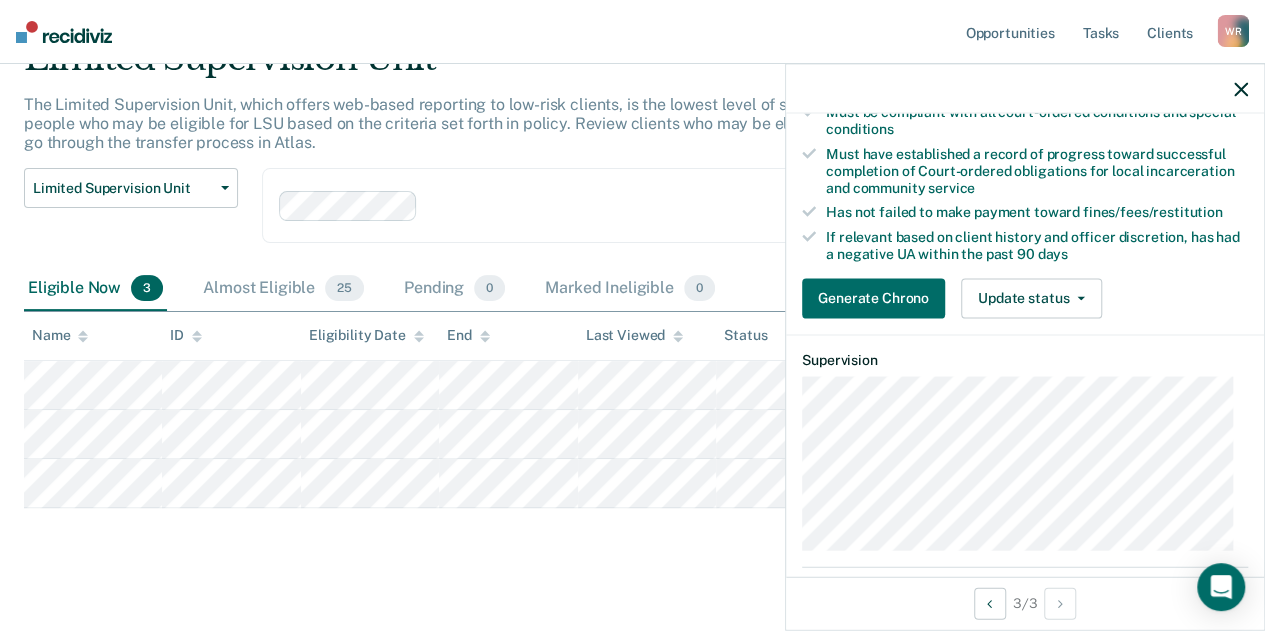 scroll, scrollTop: 200, scrollLeft: 0, axis: vertical 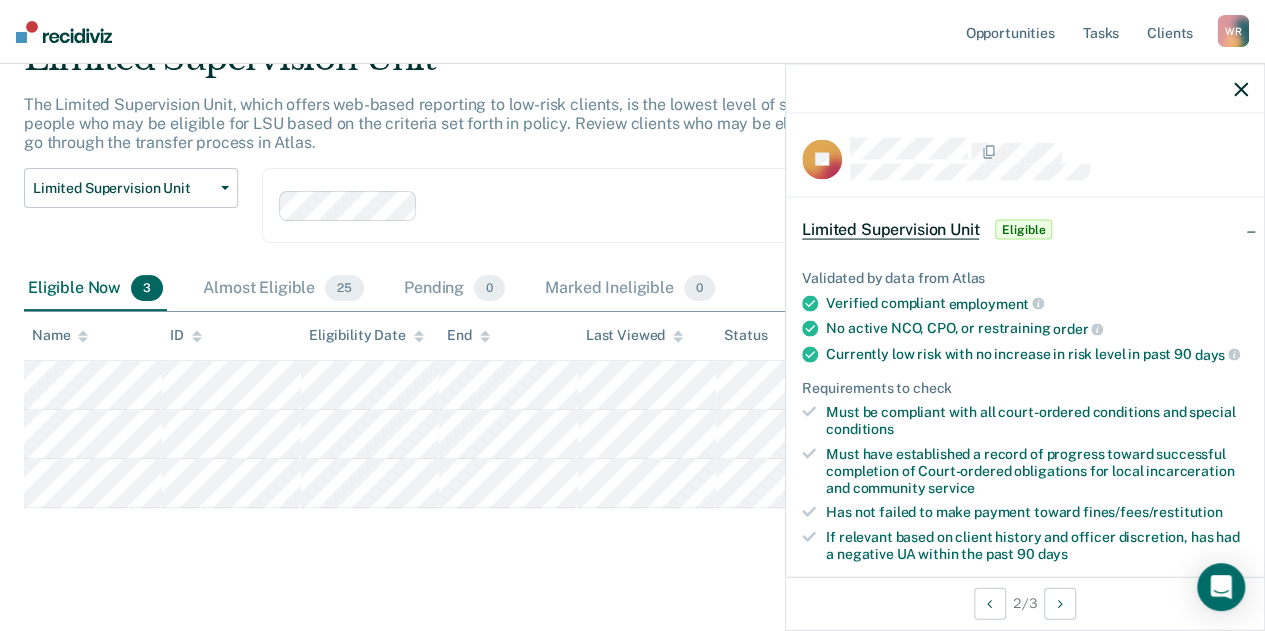 click at bounding box center [1241, 89] 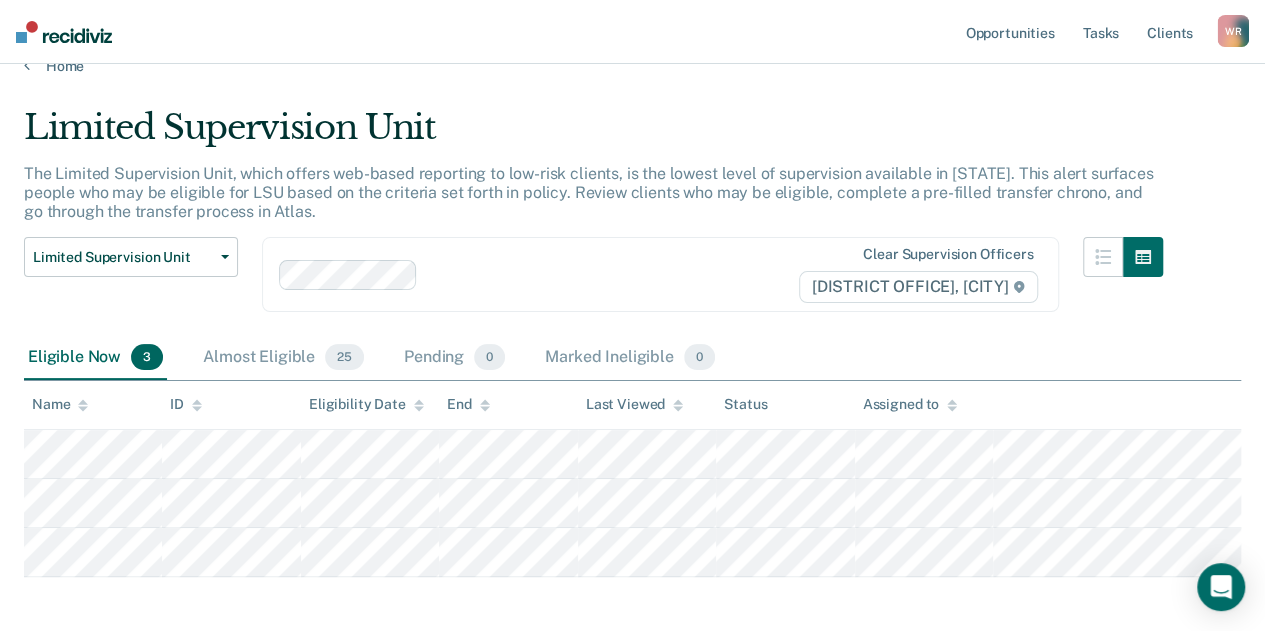 scroll, scrollTop: 0, scrollLeft: 0, axis: both 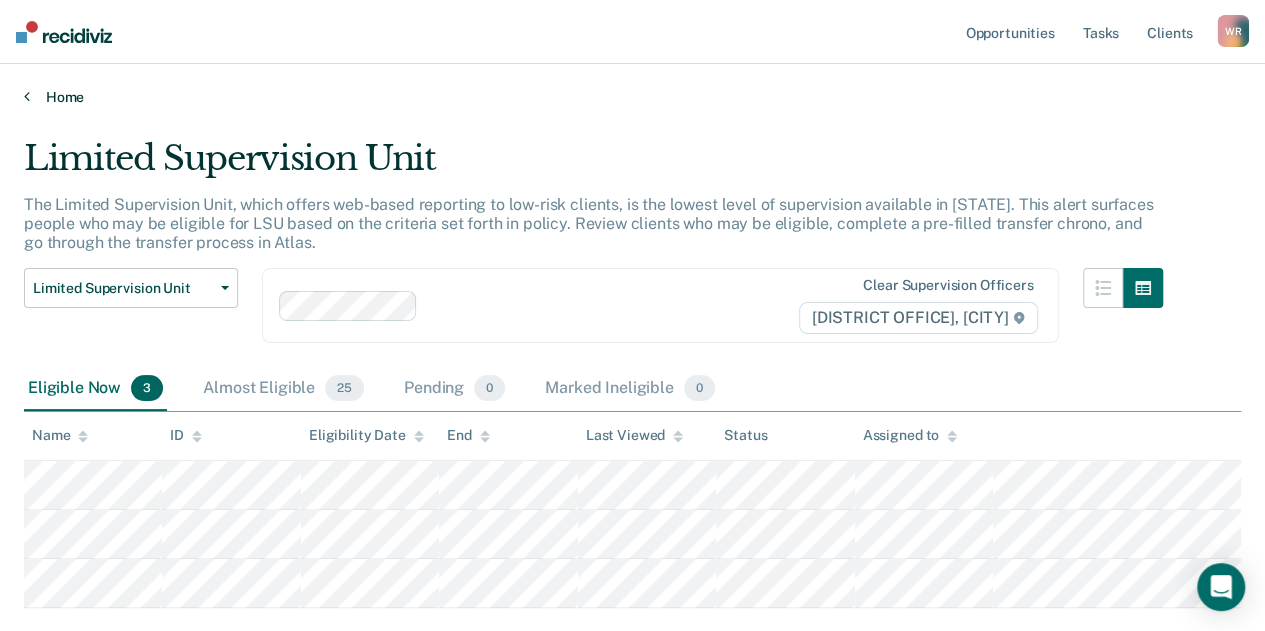 click on "Home" at bounding box center (632, 97) 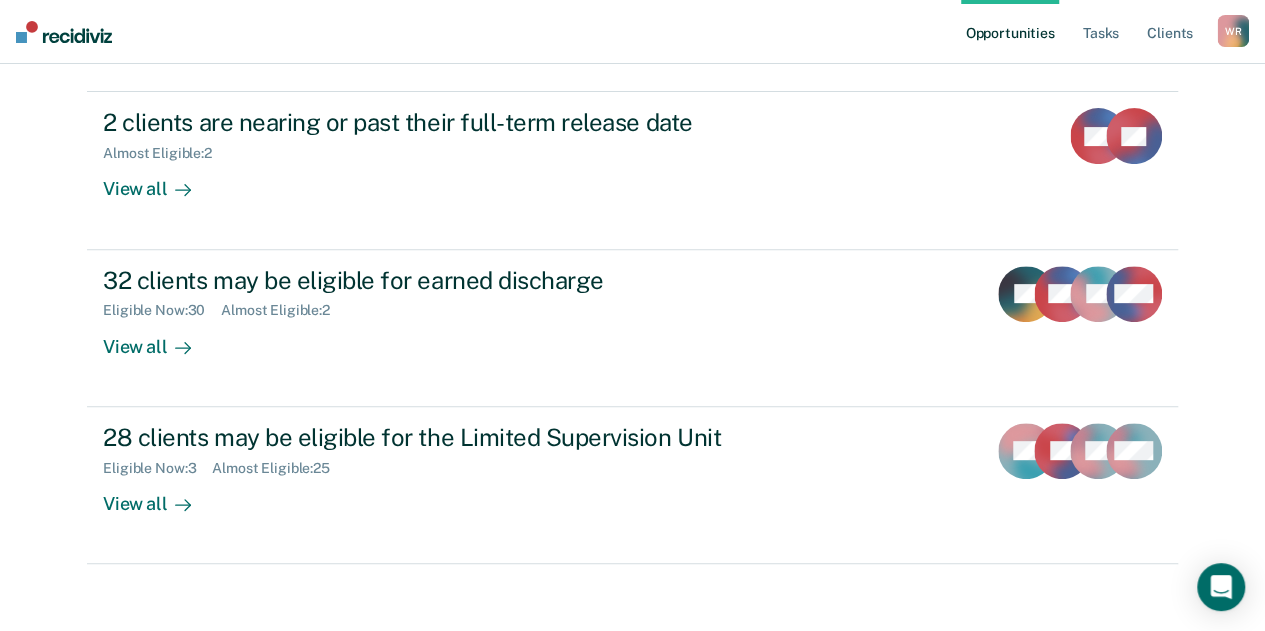 scroll, scrollTop: 243, scrollLeft: 0, axis: vertical 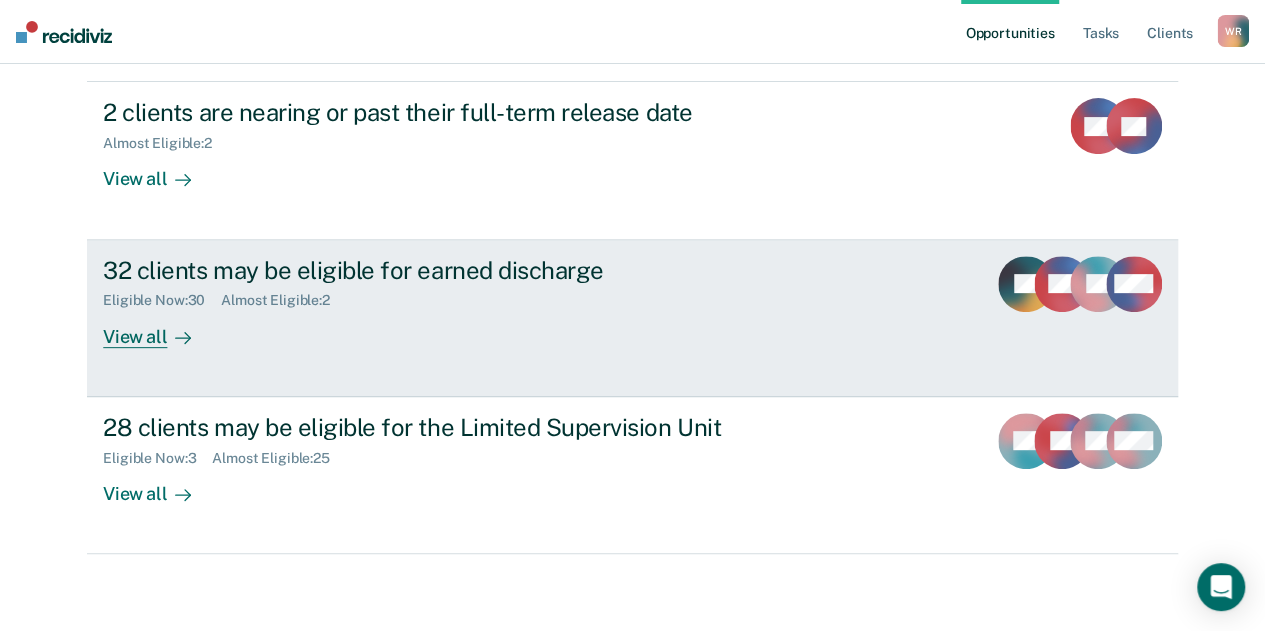 click on "Eligible Now :  30 Almost Eligible :  2" at bounding box center (454, 296) 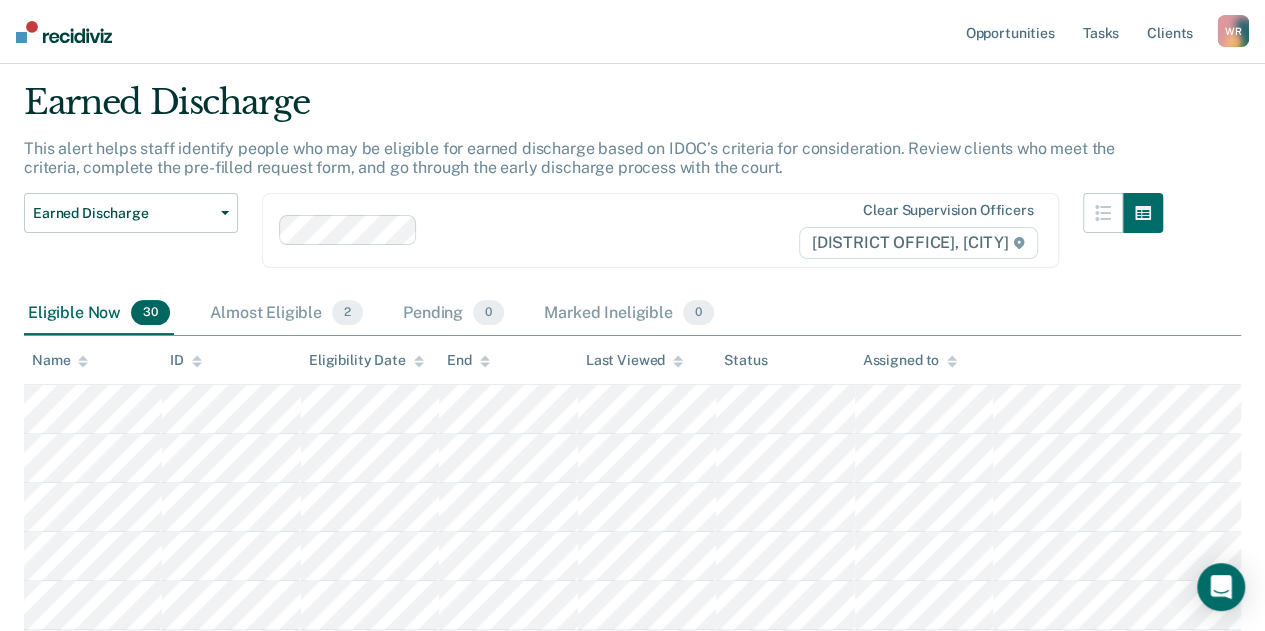 scroll, scrollTop: 22, scrollLeft: 0, axis: vertical 